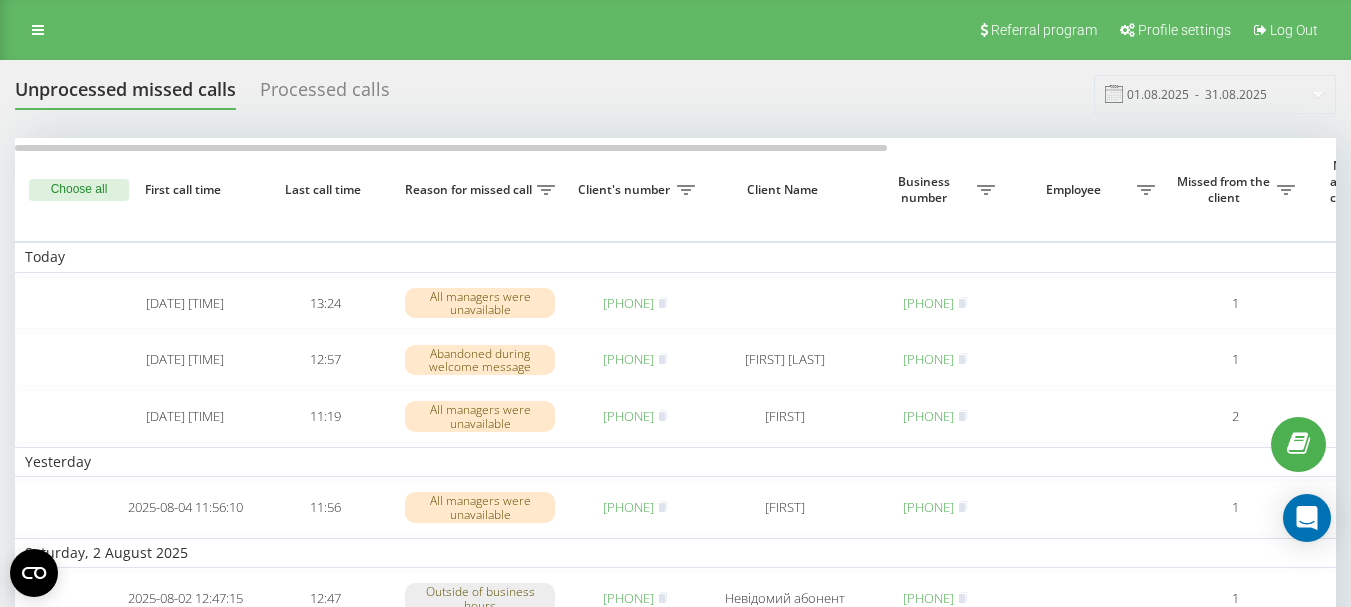 scroll, scrollTop: 0, scrollLeft: 0, axis: both 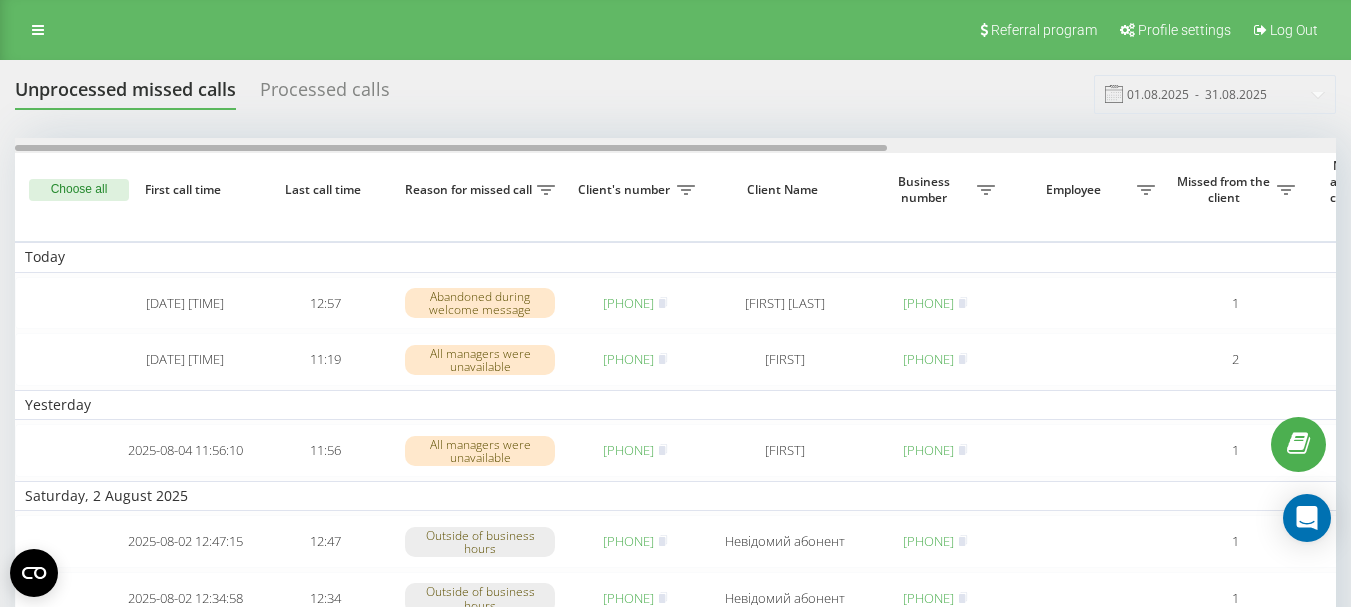 click at bounding box center (675, 145) 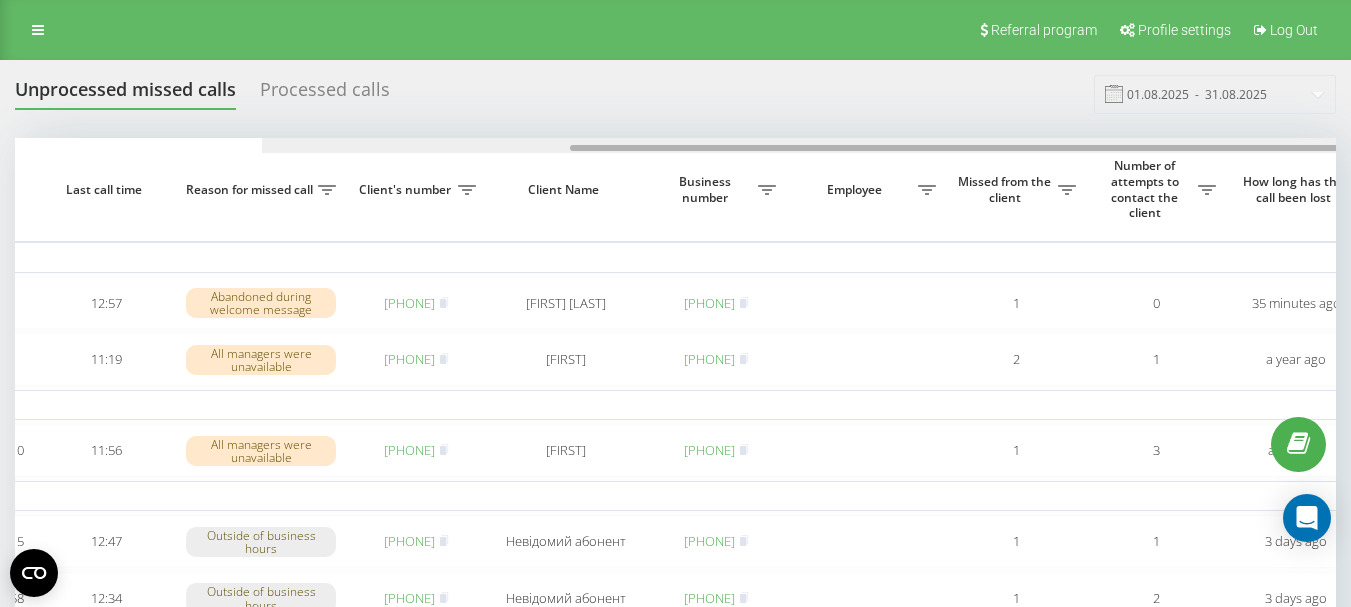 drag, startPoint x: 920, startPoint y: 145, endPoint x: 613, endPoint y: 142, distance: 307.01465 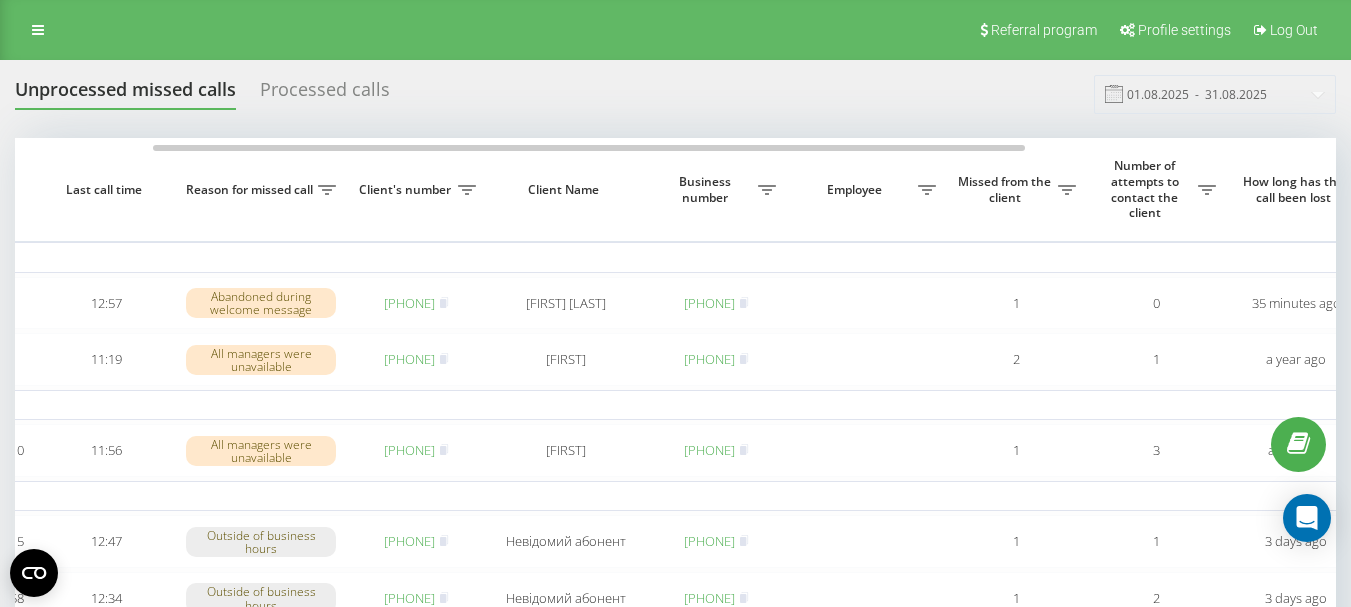 scroll, scrollTop: 0, scrollLeft: 215, axis: horizontal 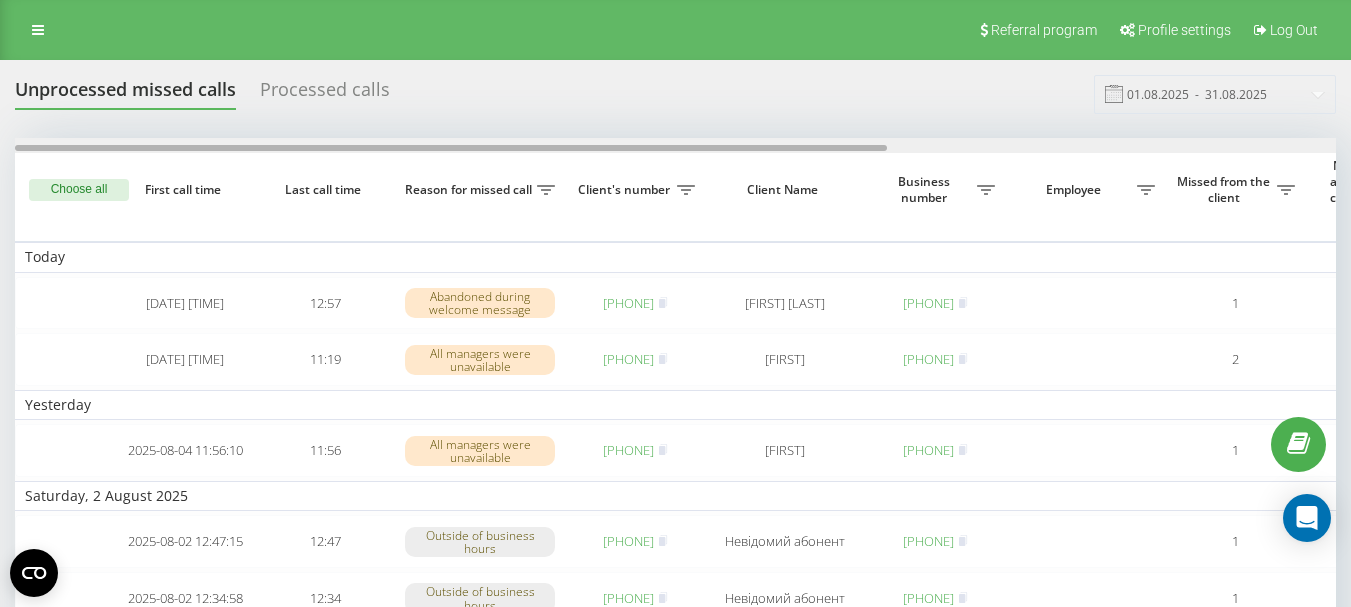 click at bounding box center (675, 145) 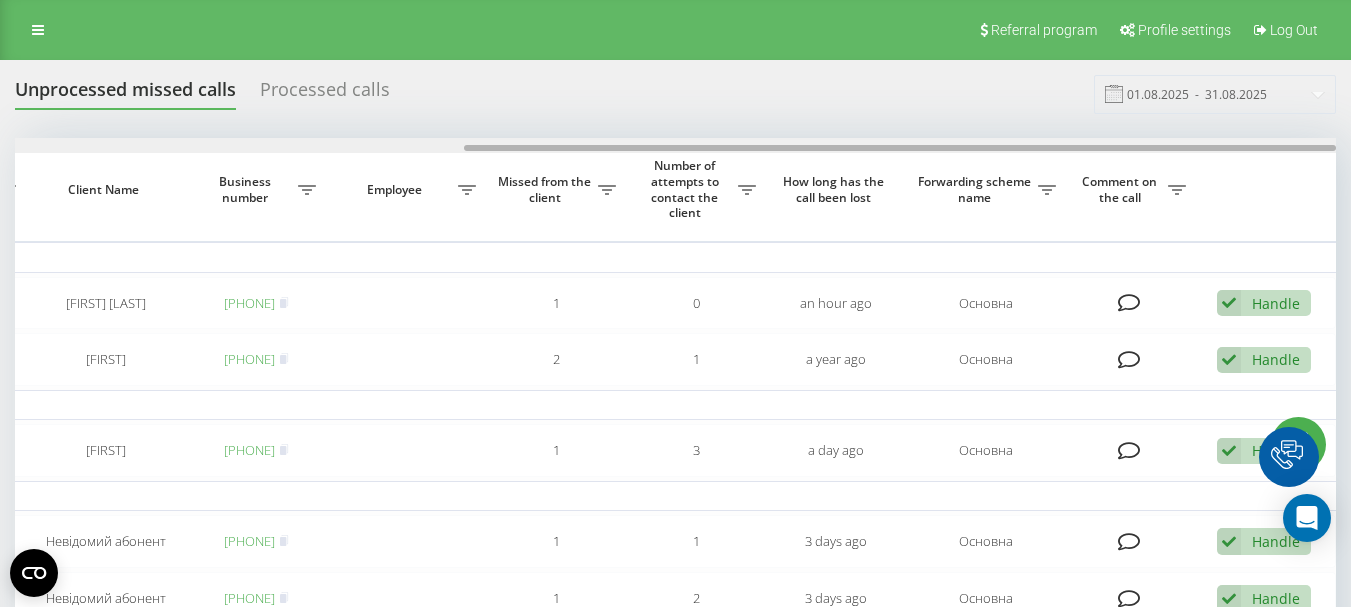 click at bounding box center [675, 145] 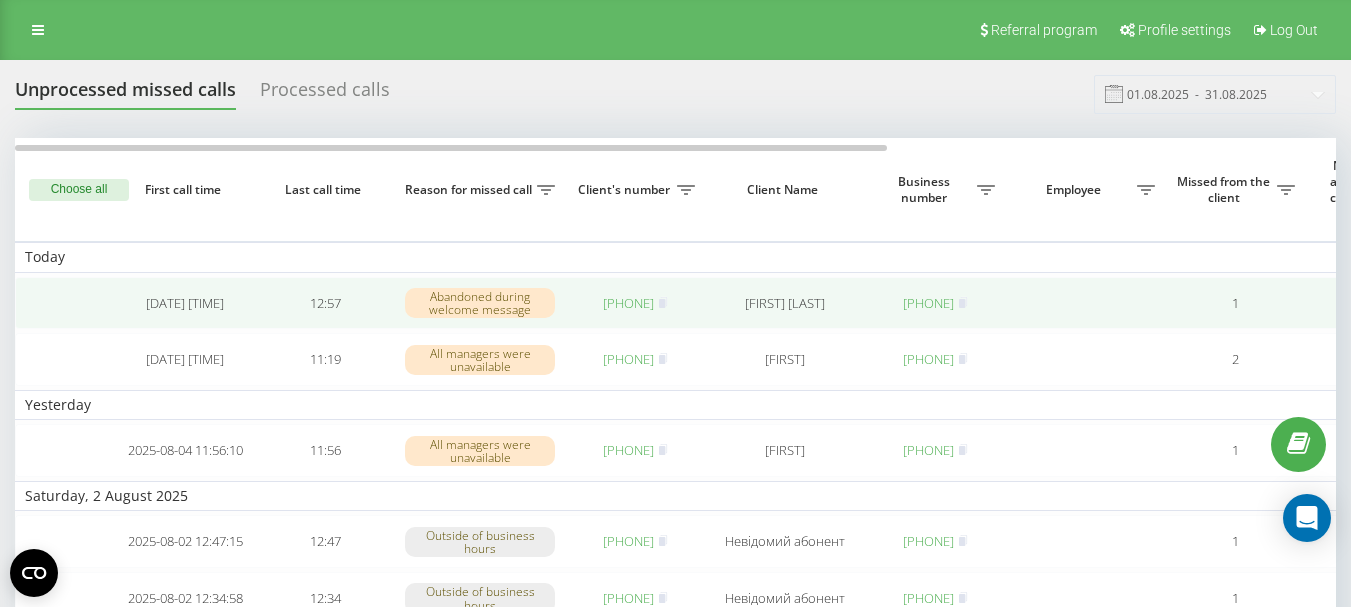 click on "[PHONE]" at bounding box center (628, 303) 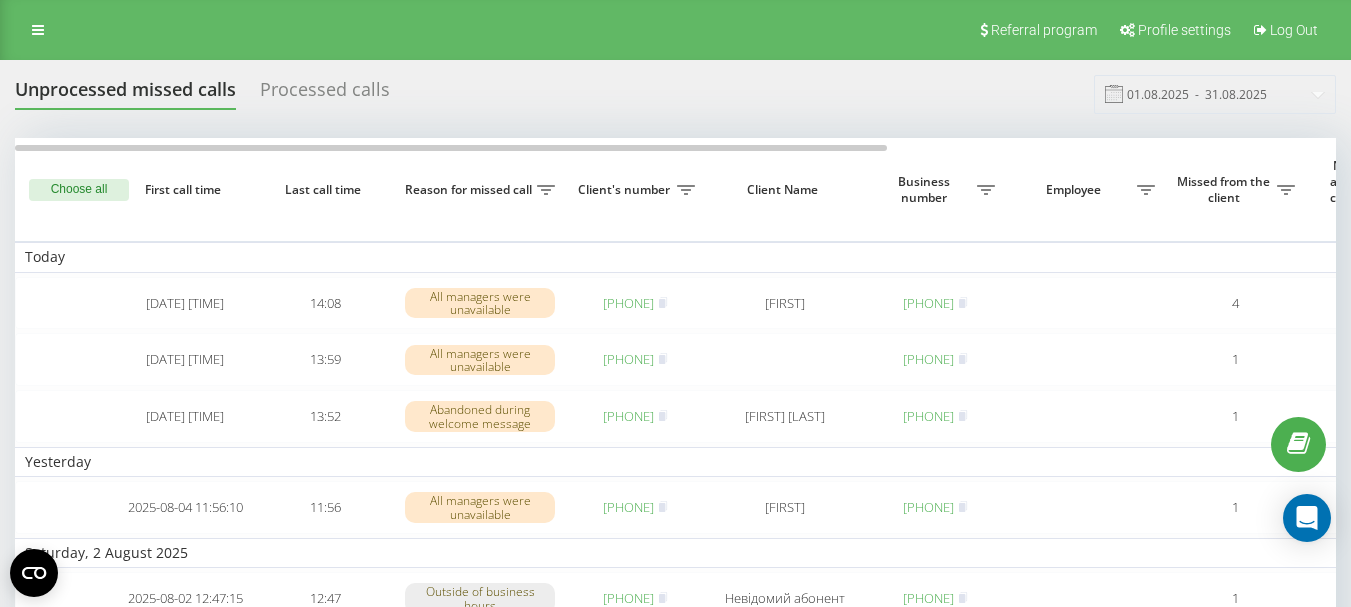 scroll, scrollTop: 0, scrollLeft: 0, axis: both 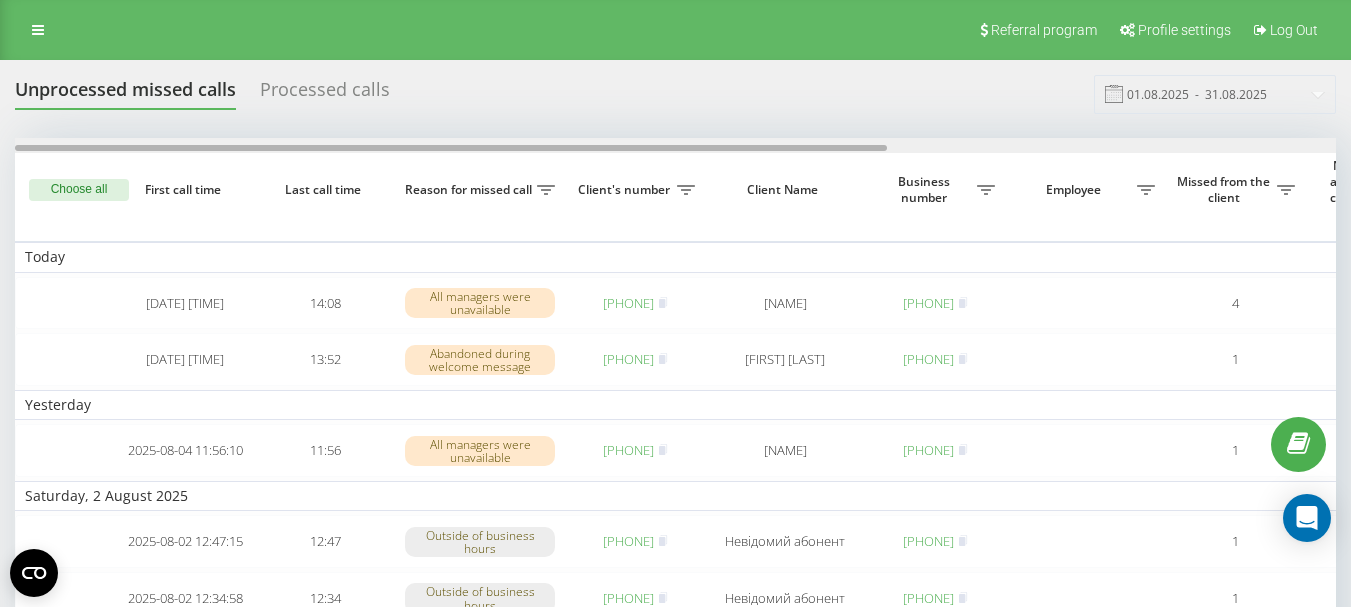 drag, startPoint x: 0, startPoint y: 0, endPoint x: 930, endPoint y: 142, distance: 940.7784 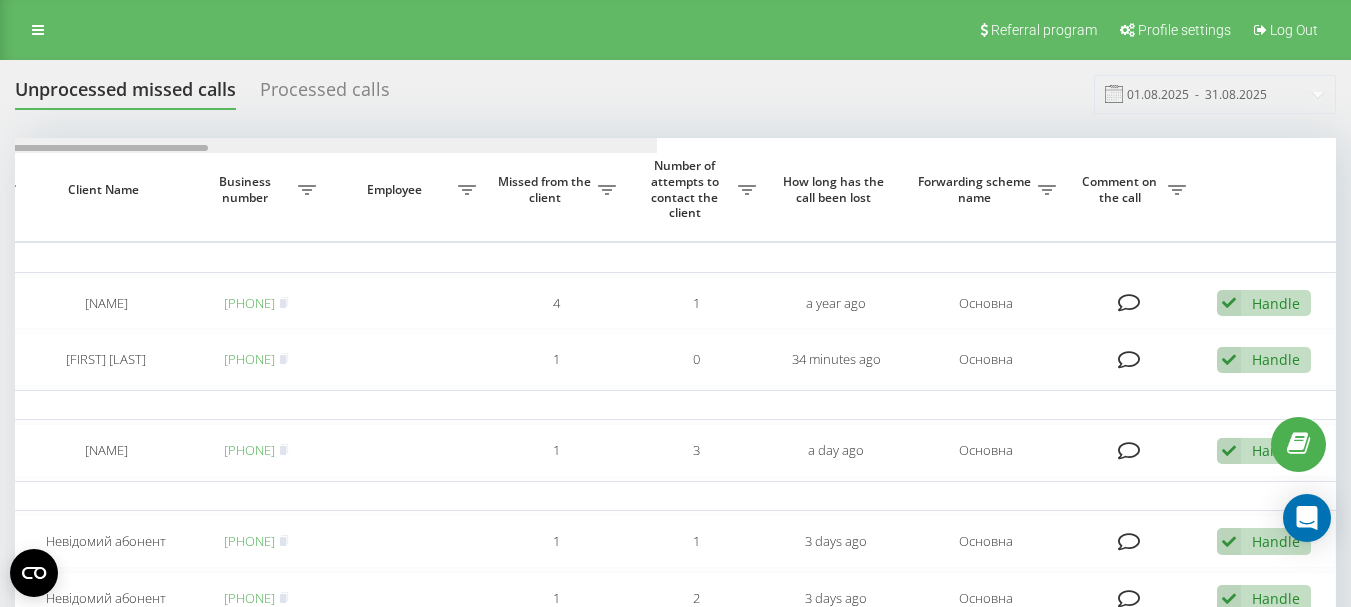 scroll, scrollTop: 0, scrollLeft: 0, axis: both 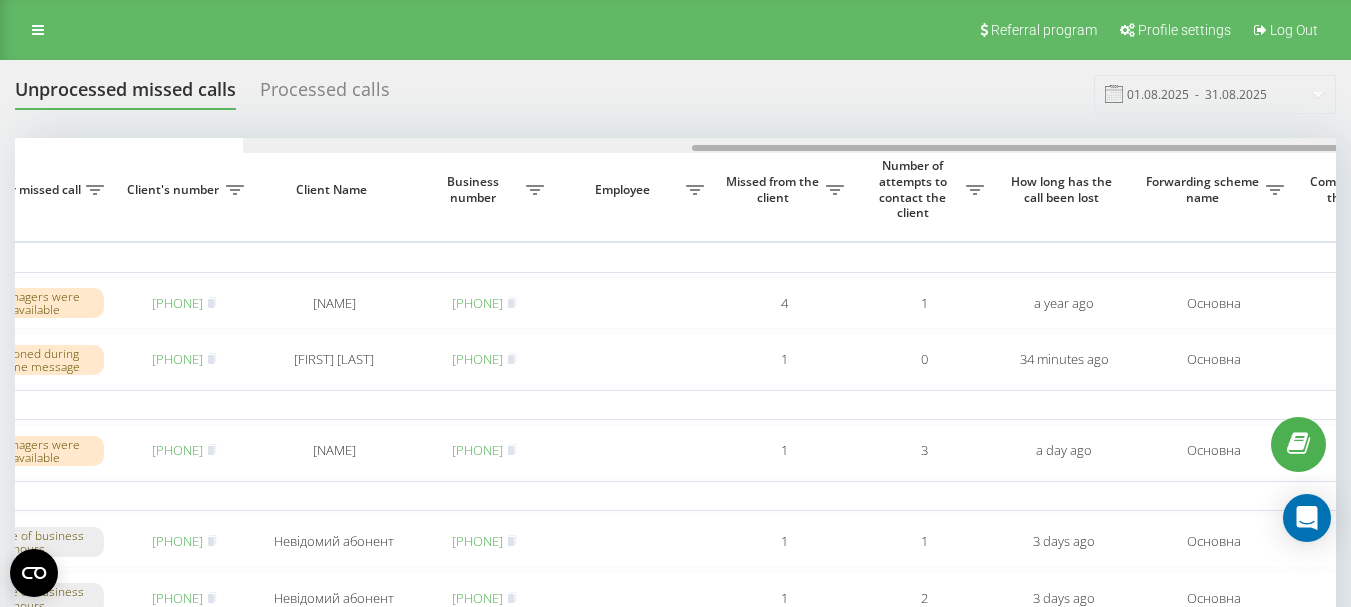 drag, startPoint x: 930, startPoint y: 145, endPoint x: 666, endPoint y: 173, distance: 265.48068 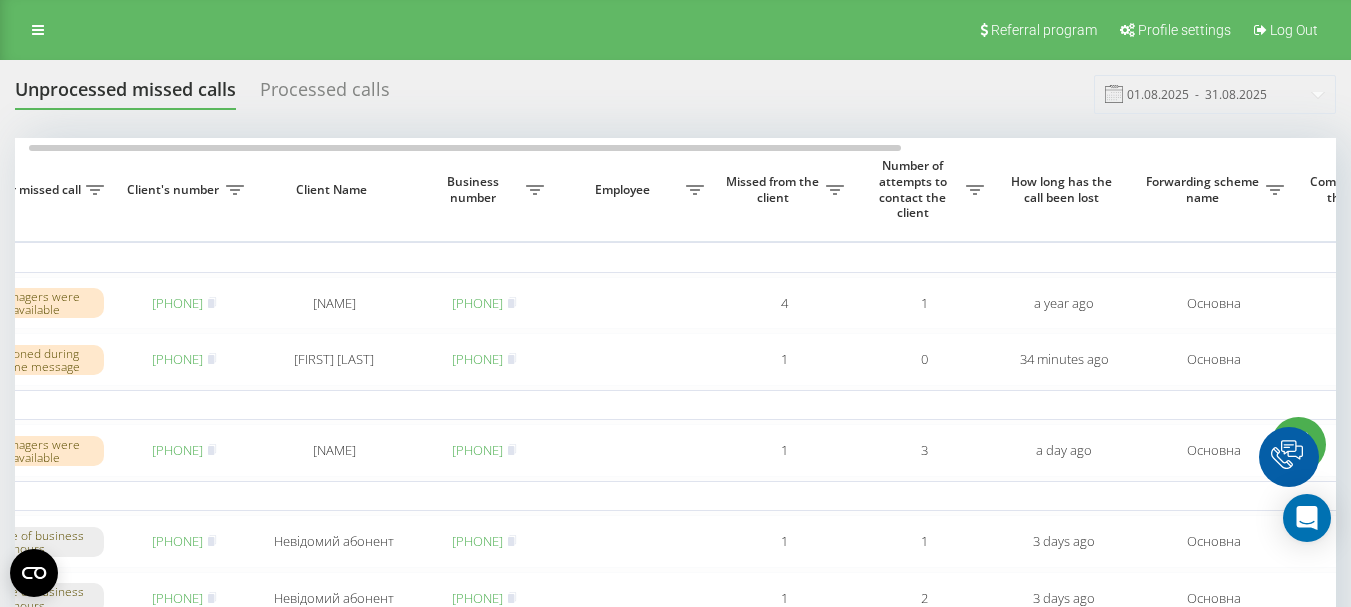 scroll, scrollTop: 0, scrollLeft: 280, axis: horizontal 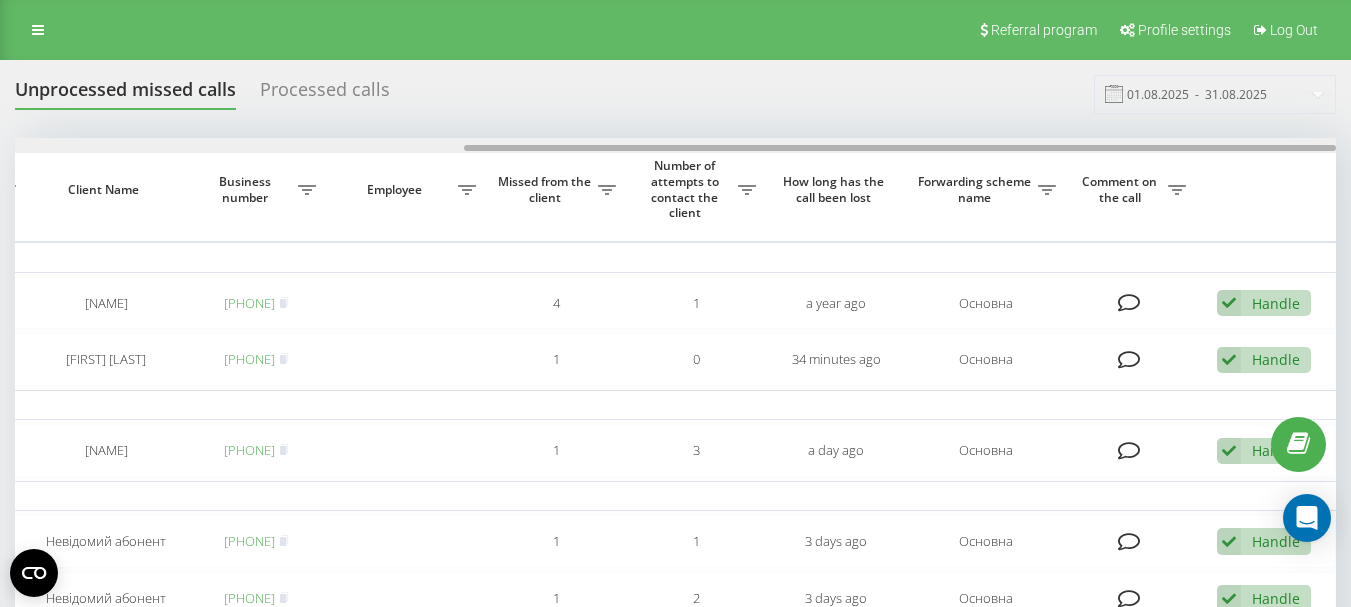 drag, startPoint x: 425, startPoint y: 142, endPoint x: 345, endPoint y: 146, distance: 80.09994 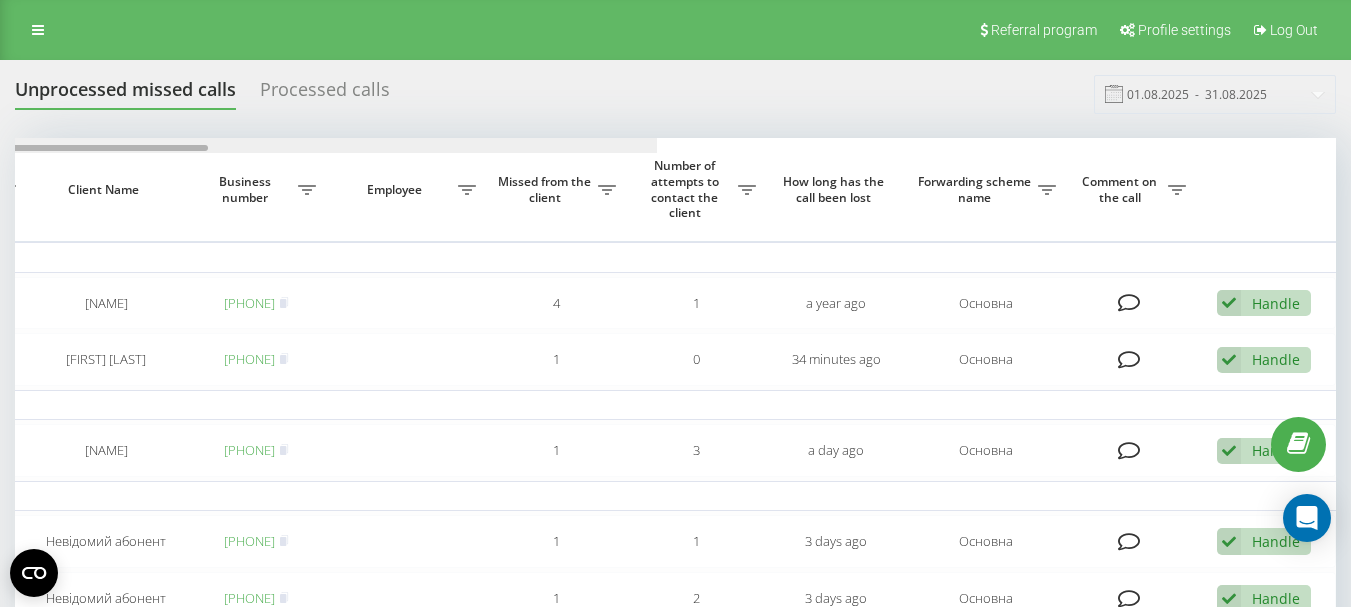 scroll, scrollTop: 0, scrollLeft: 0, axis: both 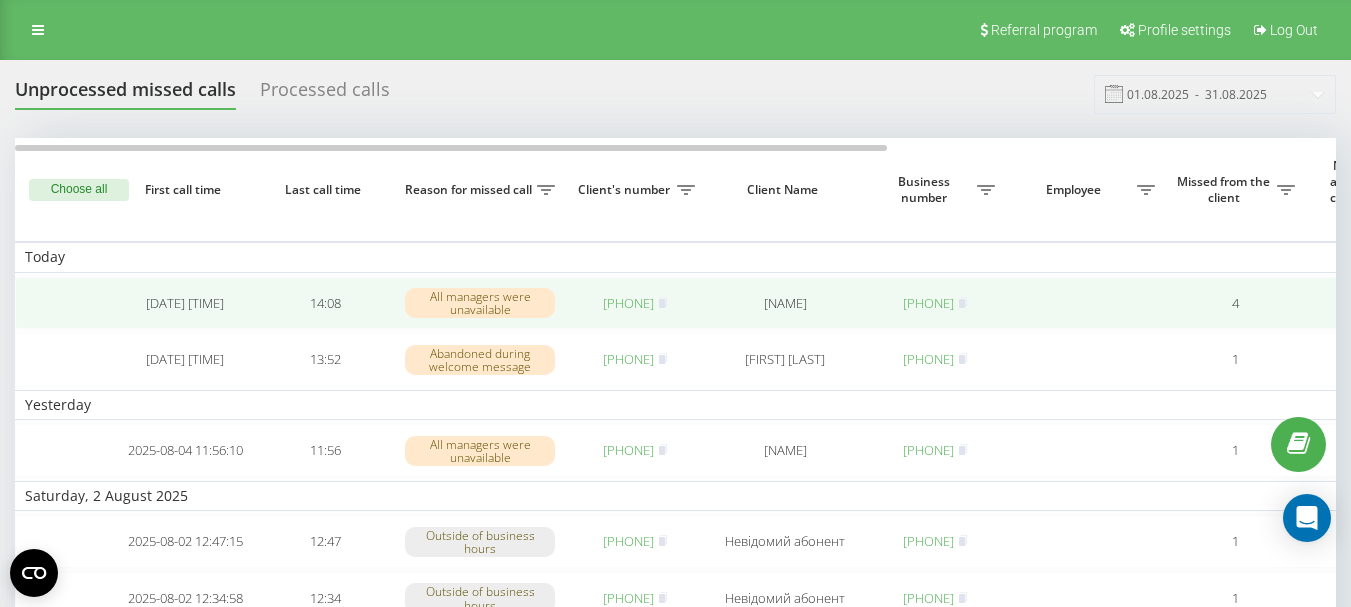 click on "[PHONE]" at bounding box center [628, 303] 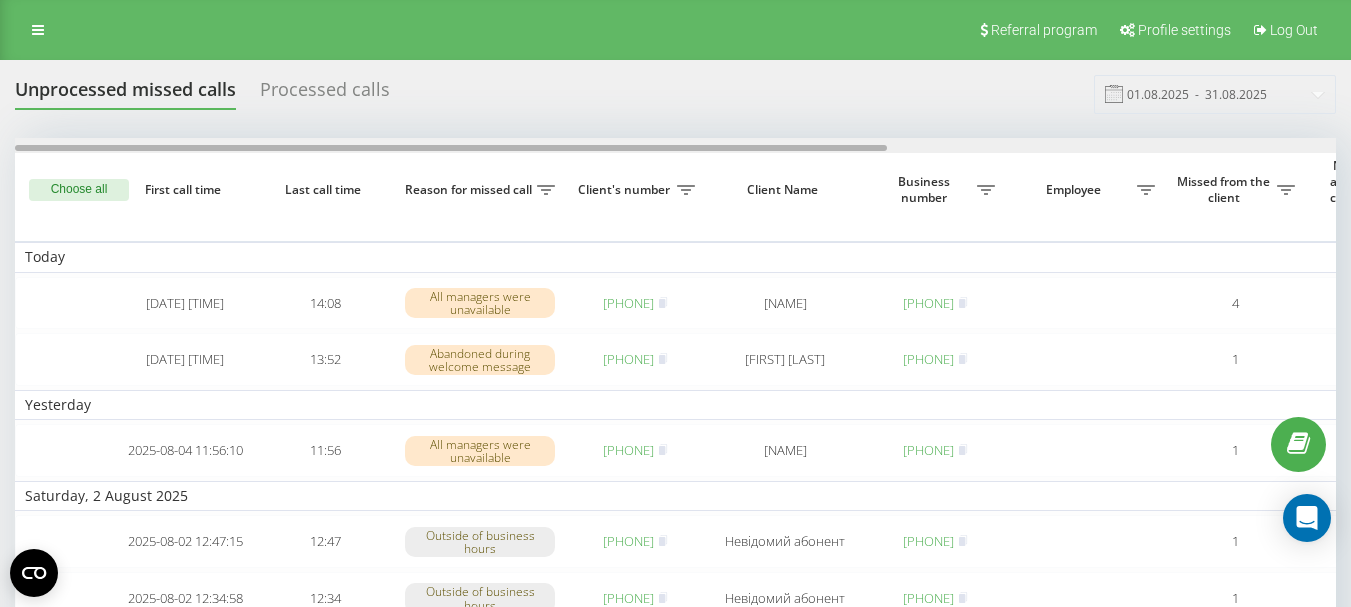 click at bounding box center (675, 145) 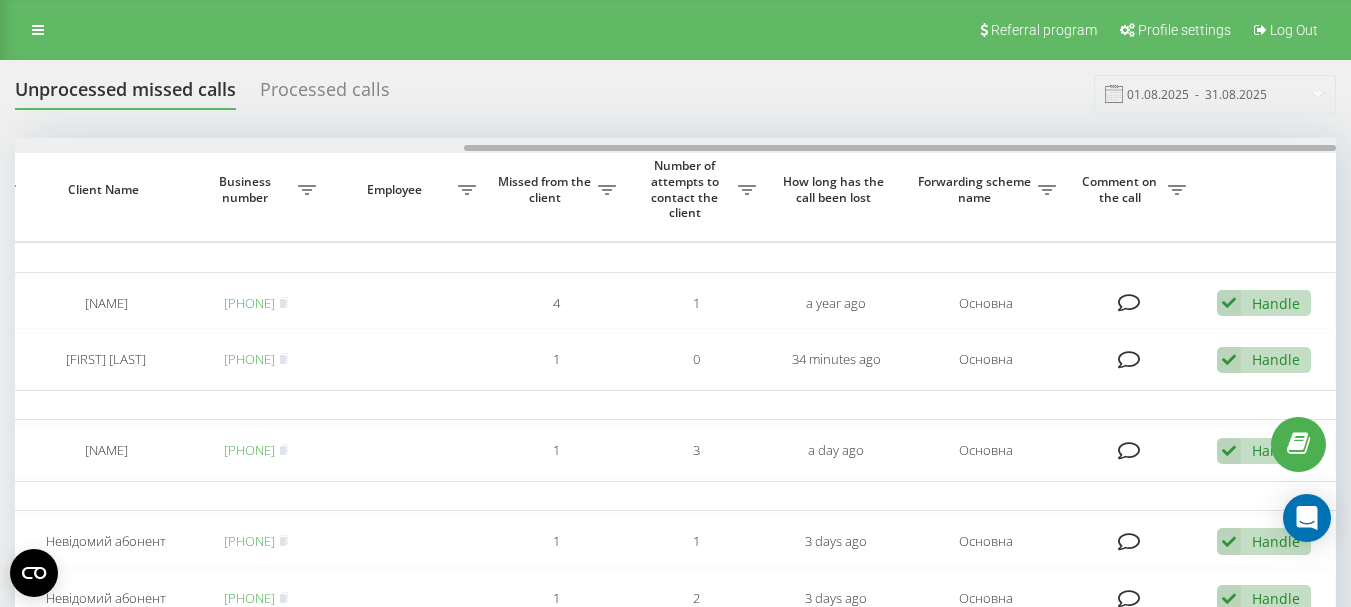 click at bounding box center (675, 145) 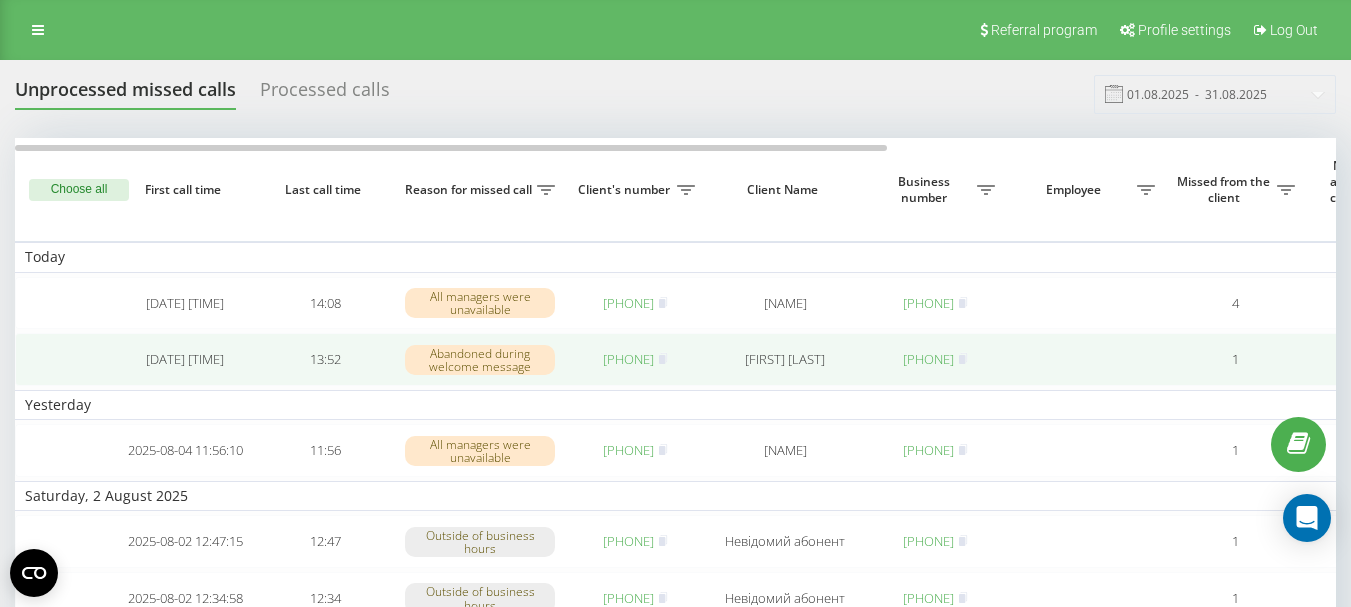 click on "380685782695" at bounding box center [628, 359] 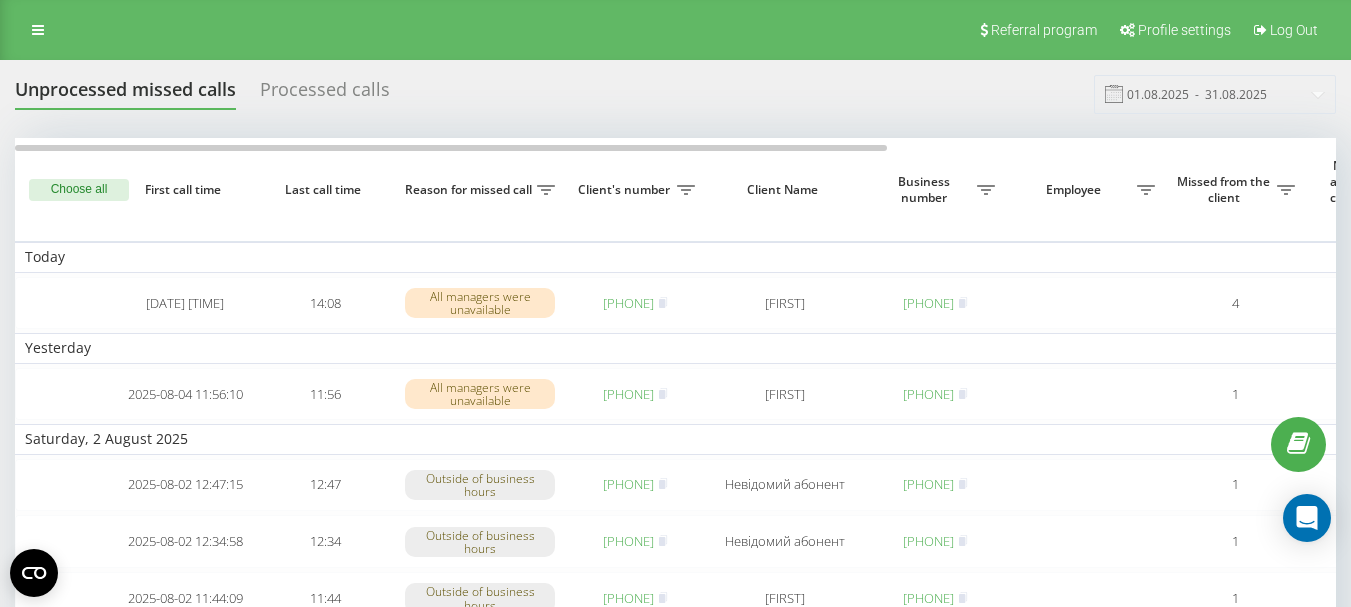 scroll, scrollTop: 0, scrollLeft: 0, axis: both 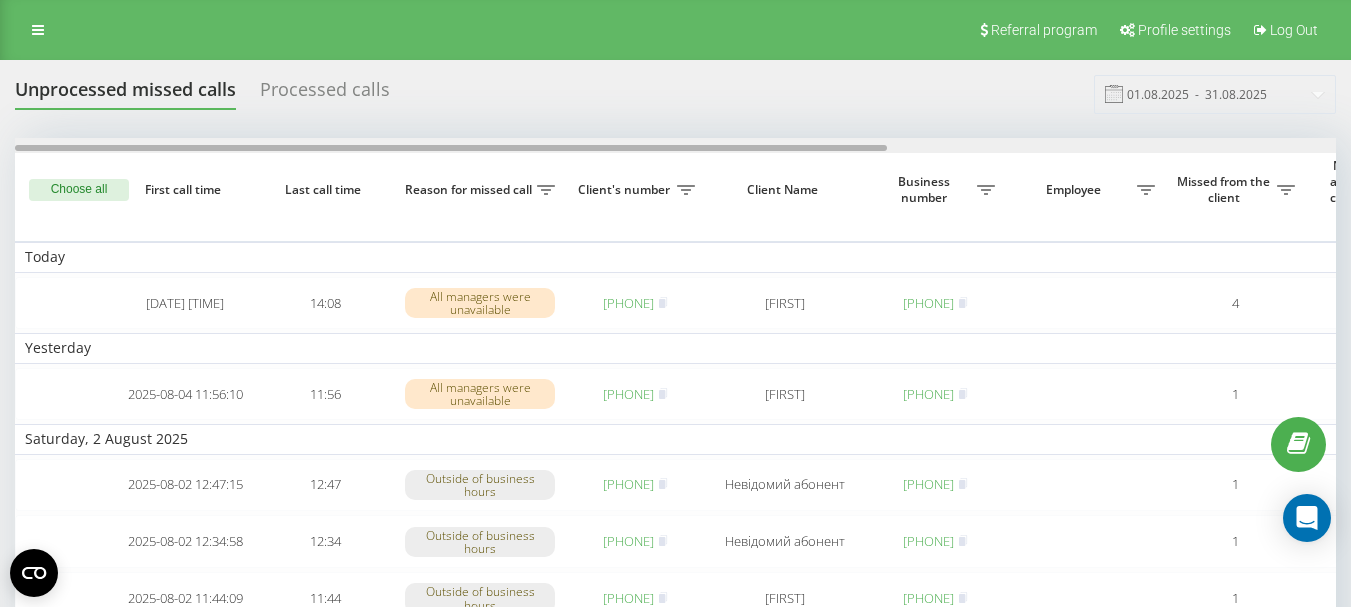 click at bounding box center (675, 145) 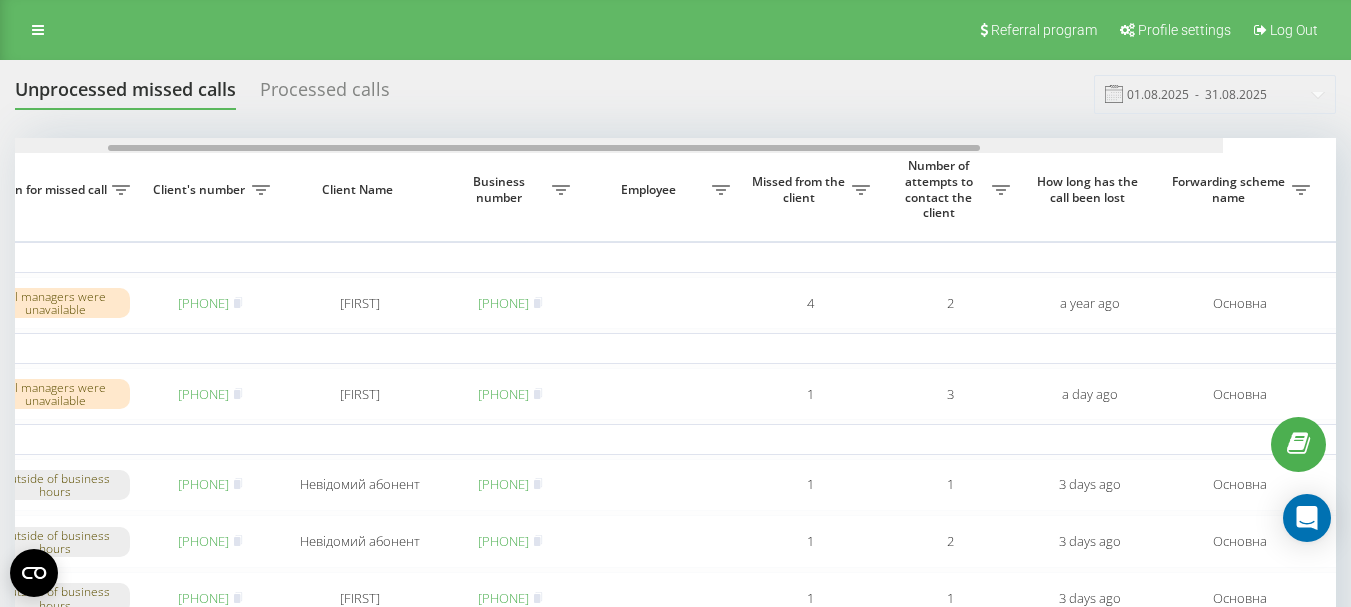 scroll, scrollTop: 0, scrollLeft: 186, axis: horizontal 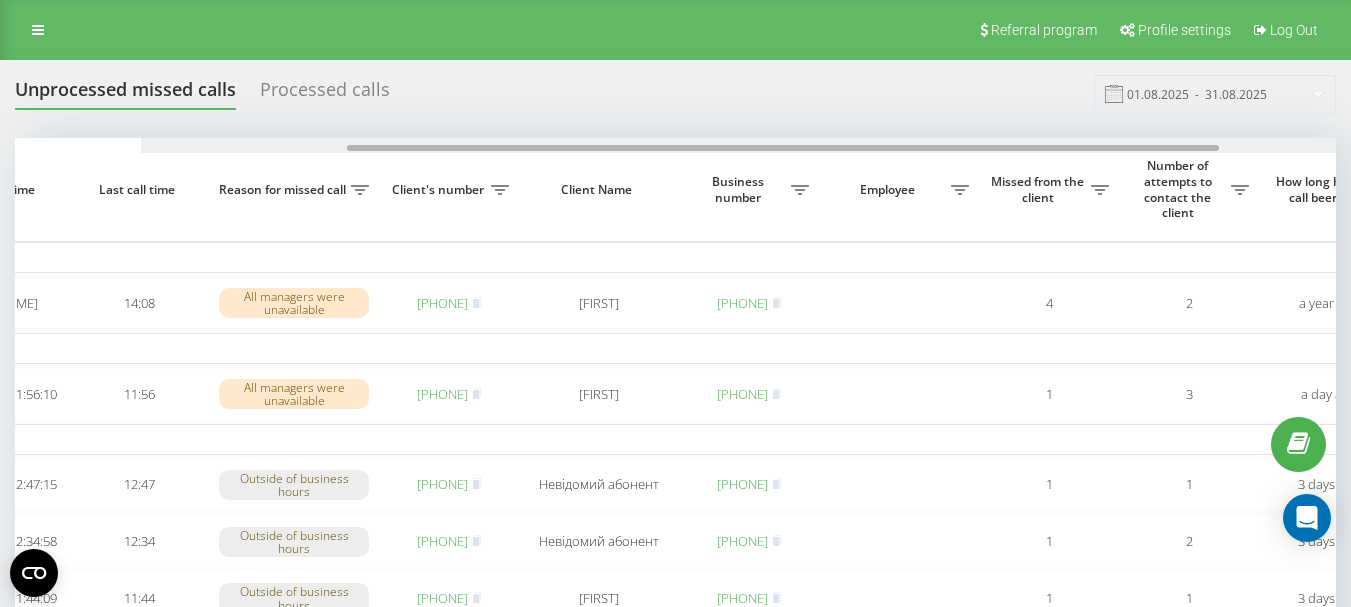 drag, startPoint x: 924, startPoint y: 148, endPoint x: 598, endPoint y: 148, distance: 326 